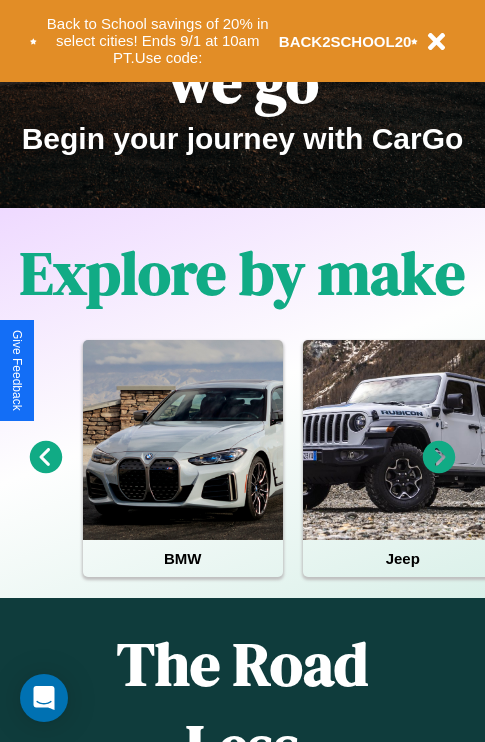 scroll, scrollTop: 308, scrollLeft: 0, axis: vertical 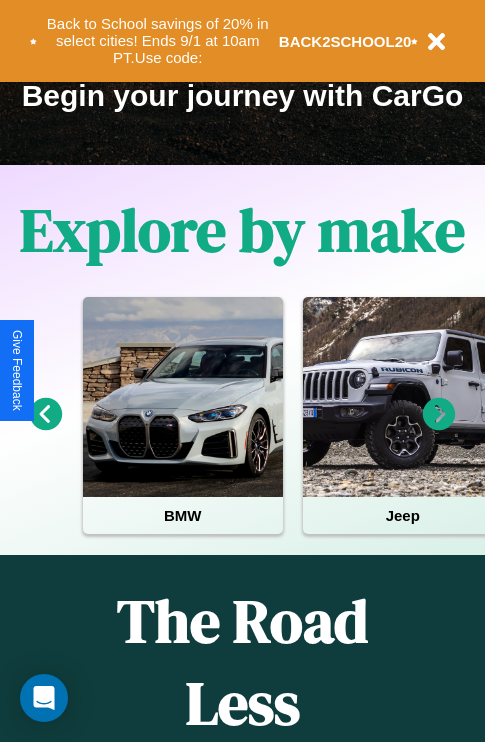 click 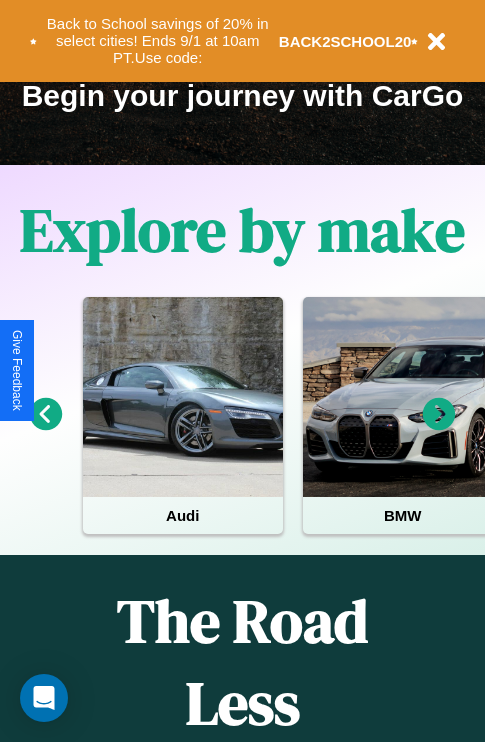 click 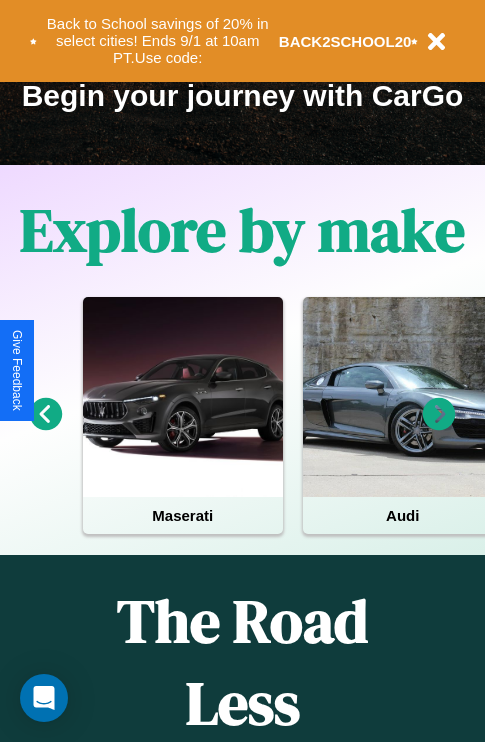 click 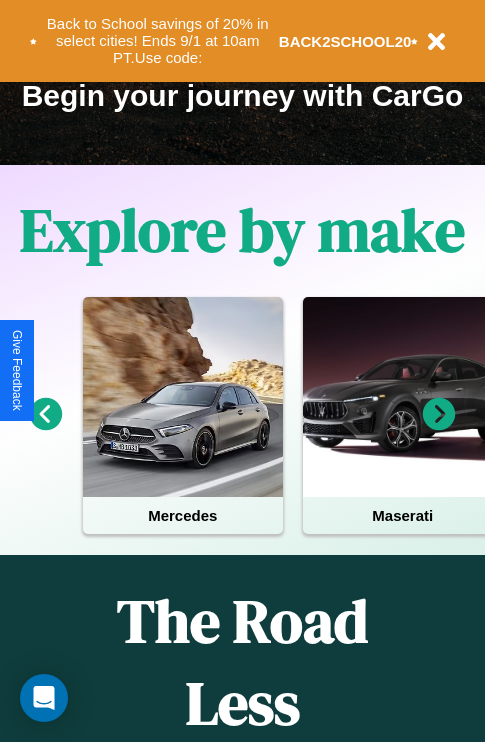 click 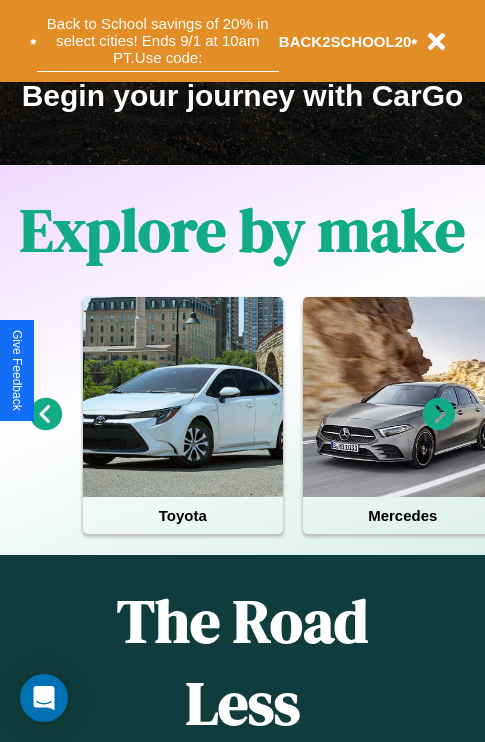 click on "Back to School savings of 20% in select cities! Ends 9/1 at 10am PT.  Use code:" at bounding box center [158, 41] 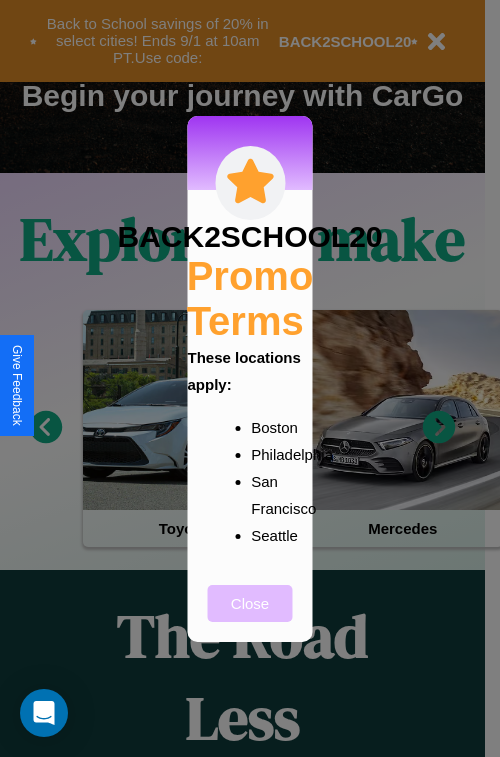 click on "Close" at bounding box center (250, 603) 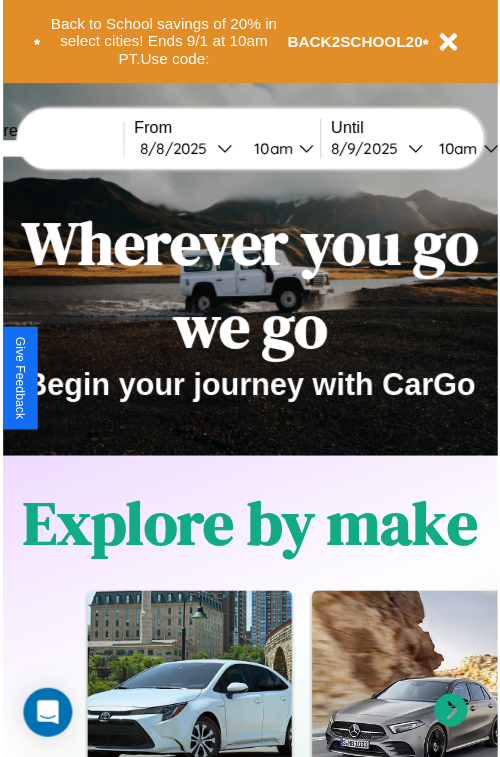 scroll, scrollTop: 0, scrollLeft: 0, axis: both 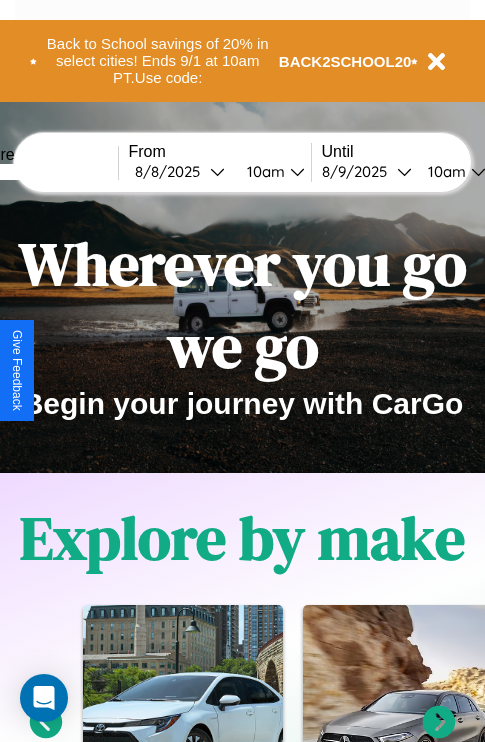 click at bounding box center [43, 172] 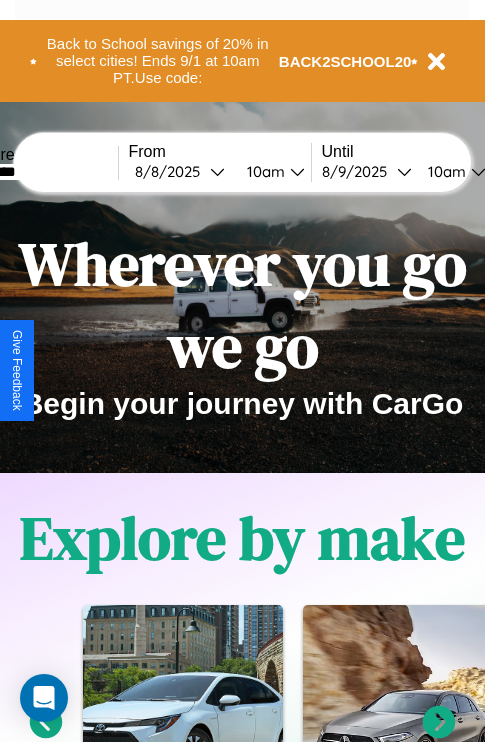 type on "********" 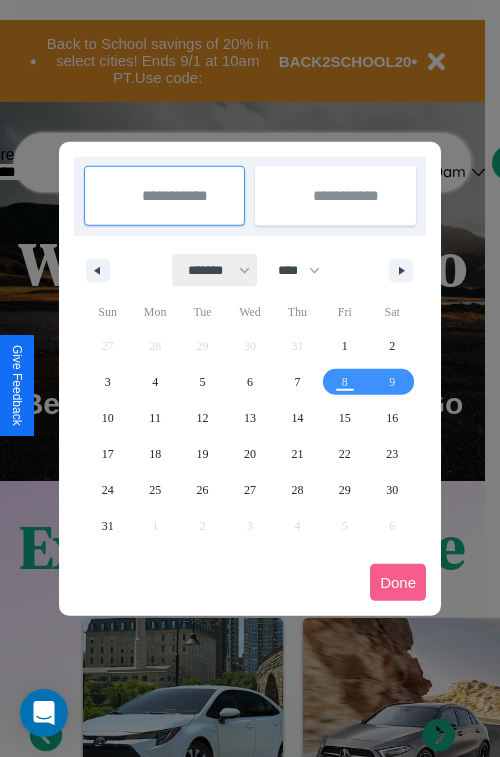 click on "******* ******** ***** ***** *** **** **** ****** ********* ******* ******** ********" at bounding box center [215, 270] 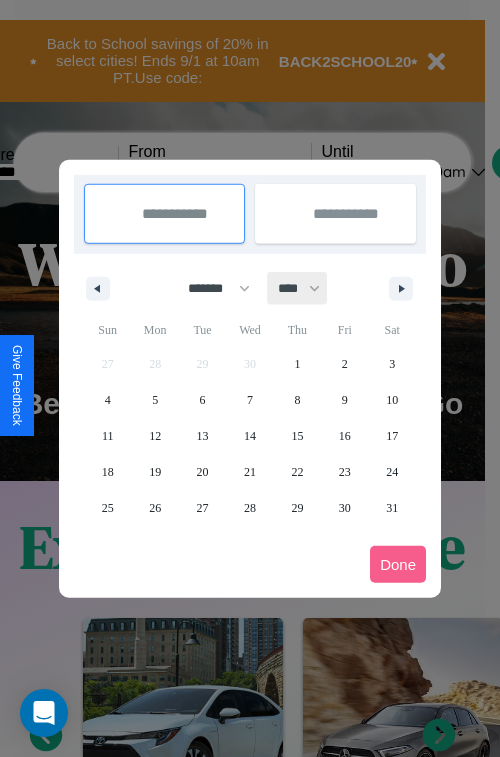 click on "**** **** **** **** **** **** **** **** **** **** **** **** **** **** **** **** **** **** **** **** **** **** **** **** **** **** **** **** **** **** **** **** **** **** **** **** **** **** **** **** **** **** **** **** **** **** **** **** **** **** **** **** **** **** **** **** **** **** **** **** **** **** **** **** **** **** **** **** **** **** **** **** **** **** **** **** **** **** **** **** **** **** **** **** **** **** **** **** **** **** **** **** **** **** **** **** **** **** **** **** **** **** **** **** **** **** **** **** **** **** **** **** **** **** **** **** **** **** **** **** ****" at bounding box center (298, 288) 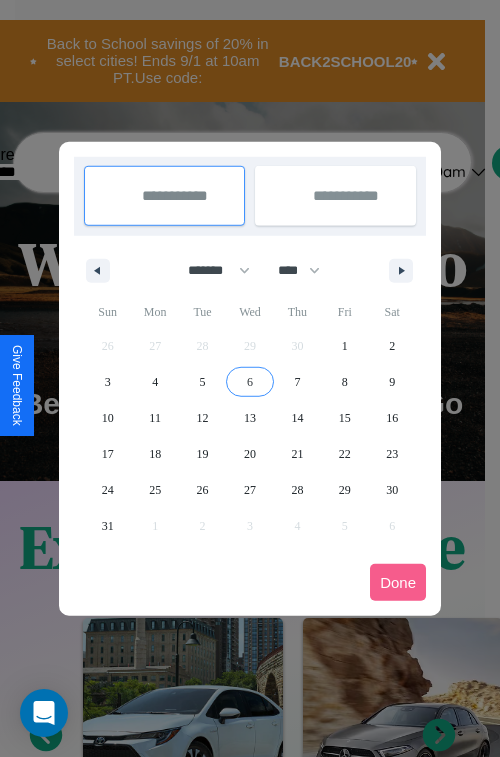 click on "6" at bounding box center (250, 382) 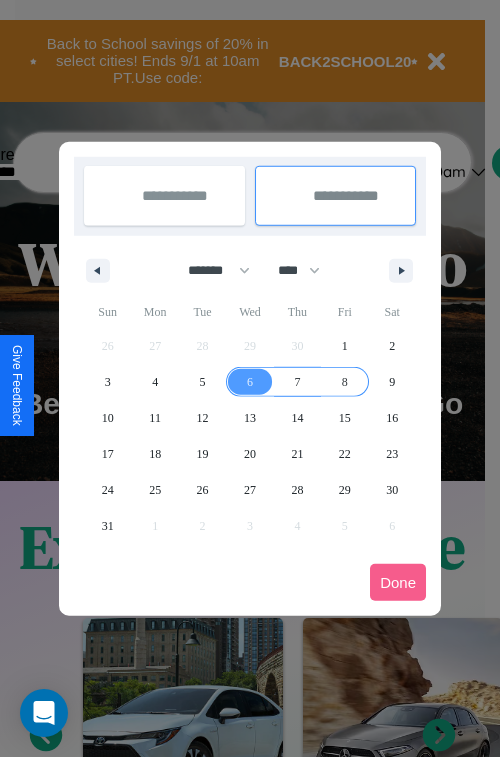 click on "8" at bounding box center (345, 382) 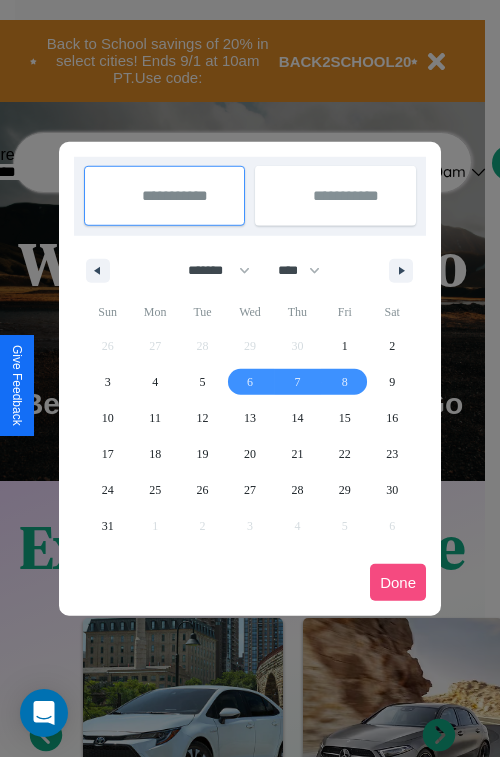 click on "Done" at bounding box center [398, 582] 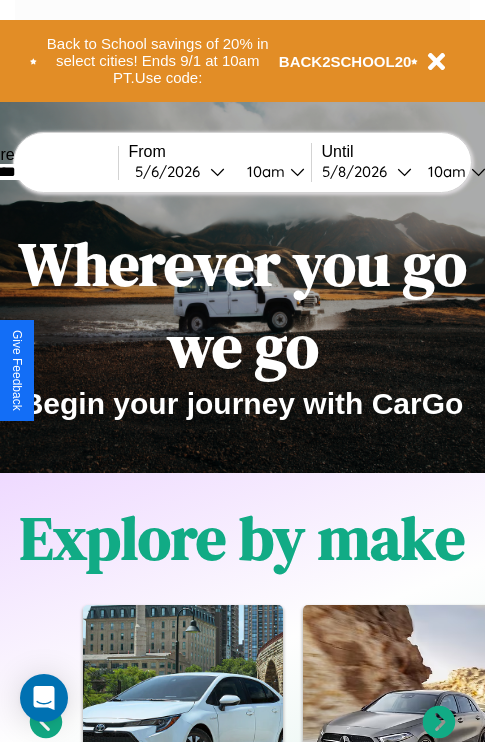 click on "10am" at bounding box center (263, 171) 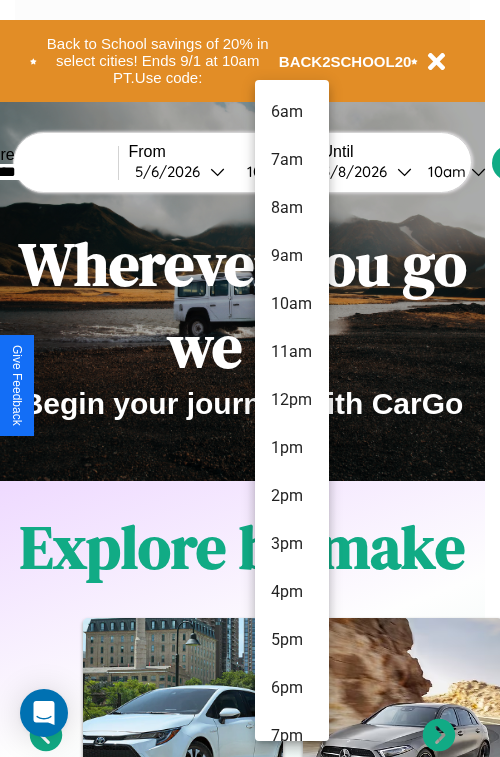 scroll, scrollTop: 163, scrollLeft: 0, axis: vertical 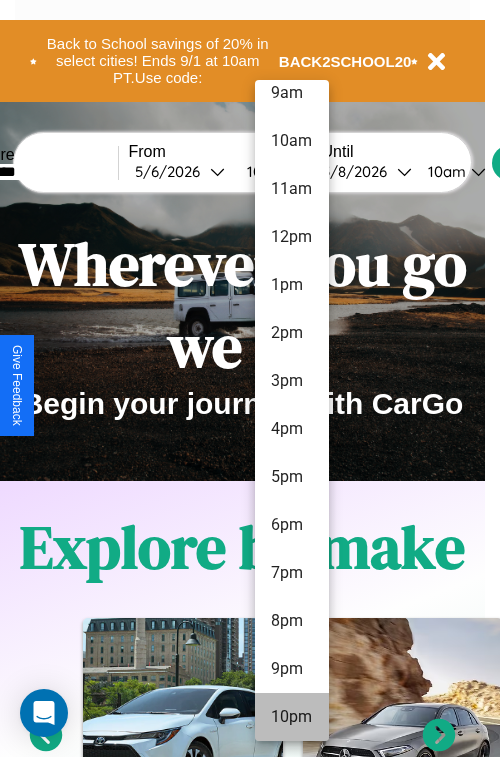 click on "10pm" at bounding box center (292, 717) 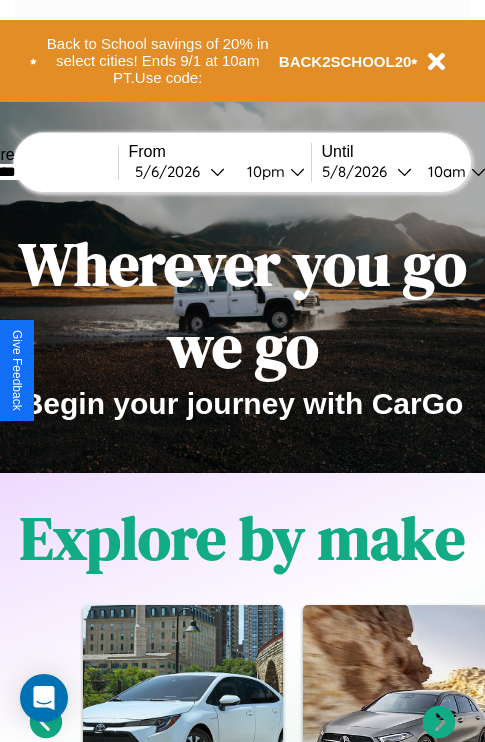 click on "10am" at bounding box center [444, 171] 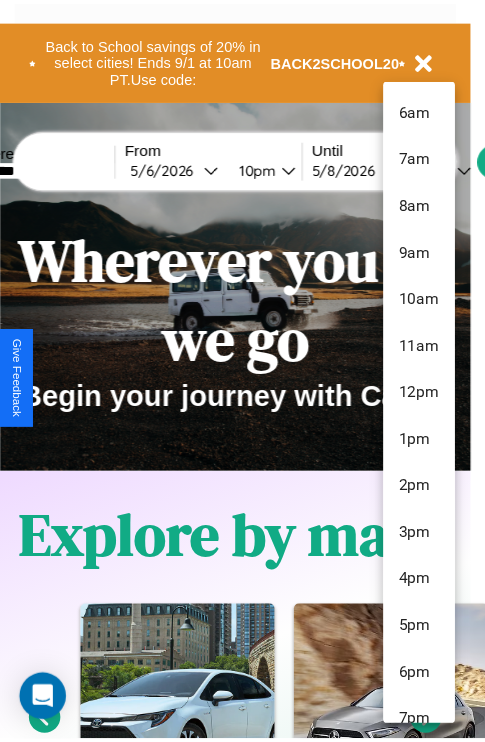 scroll, scrollTop: 163, scrollLeft: 0, axis: vertical 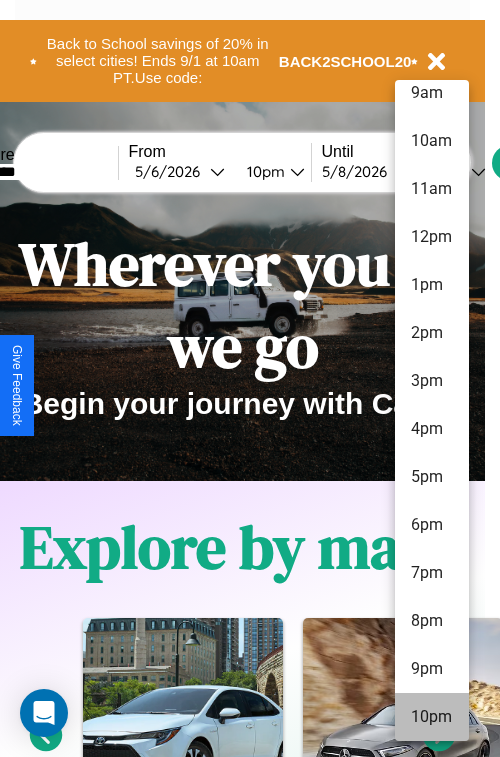 click on "10pm" at bounding box center [432, 717] 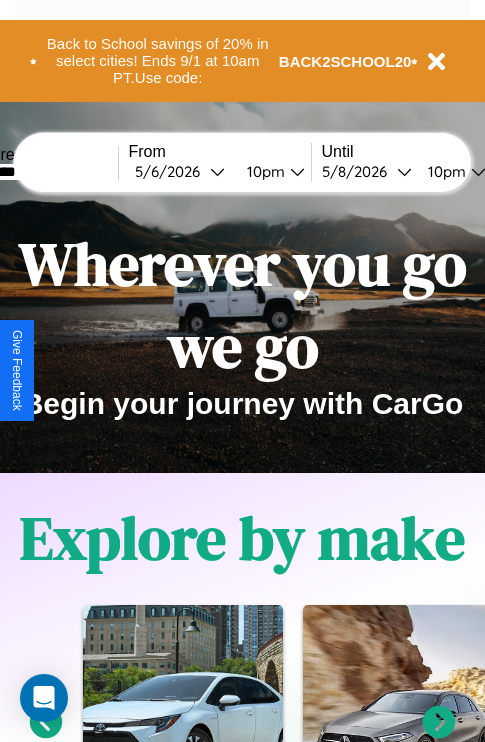 scroll, scrollTop: 0, scrollLeft: 68, axis: horizontal 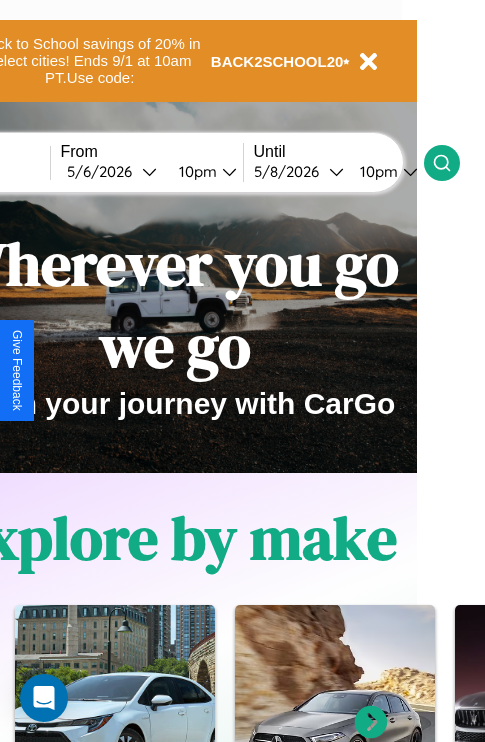 click 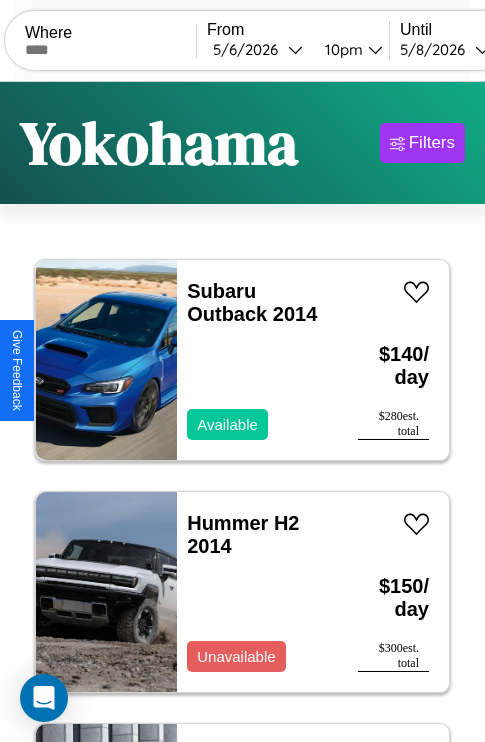 scroll, scrollTop: 95, scrollLeft: 0, axis: vertical 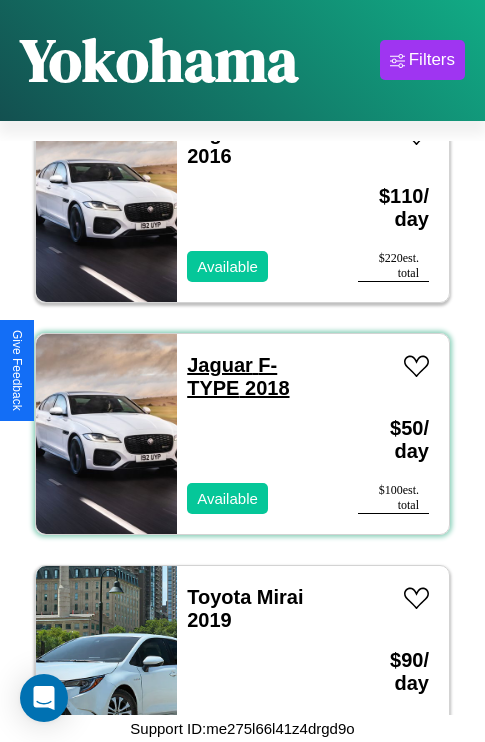 click on "Jaguar   F-TYPE   2018" at bounding box center (238, 376) 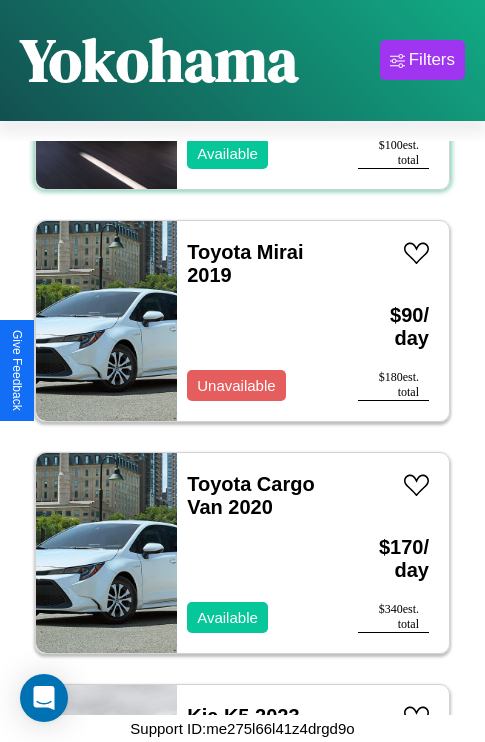 scroll, scrollTop: 10979, scrollLeft: 0, axis: vertical 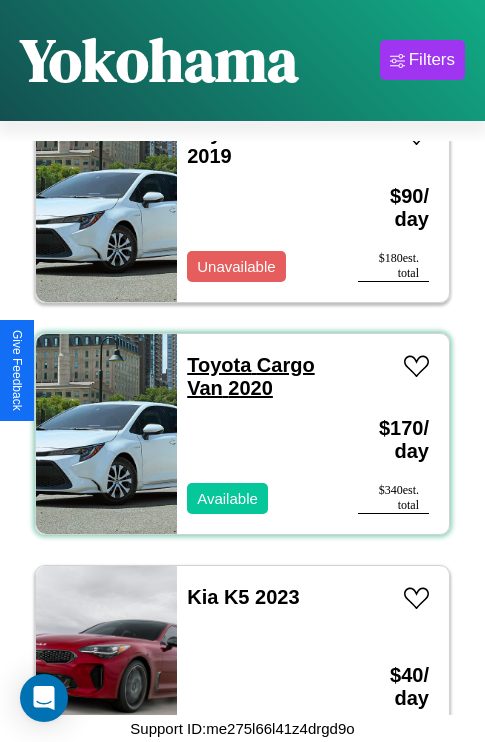 click on "Toyota   Cargo Van   2020" at bounding box center [250, 376] 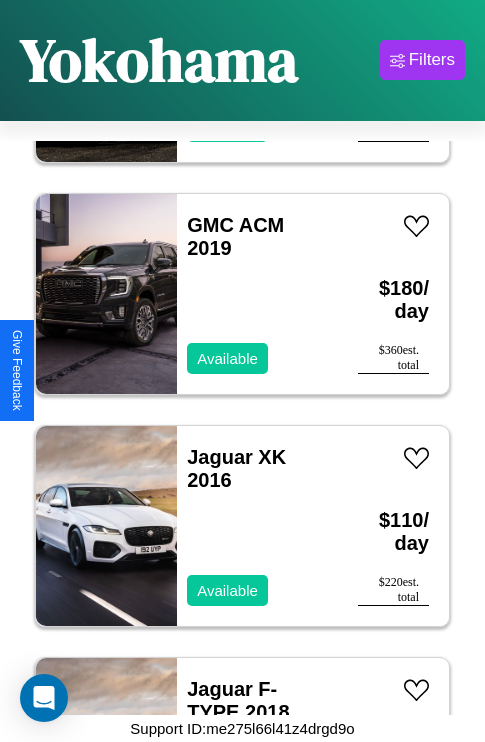 scroll, scrollTop: 307, scrollLeft: 0, axis: vertical 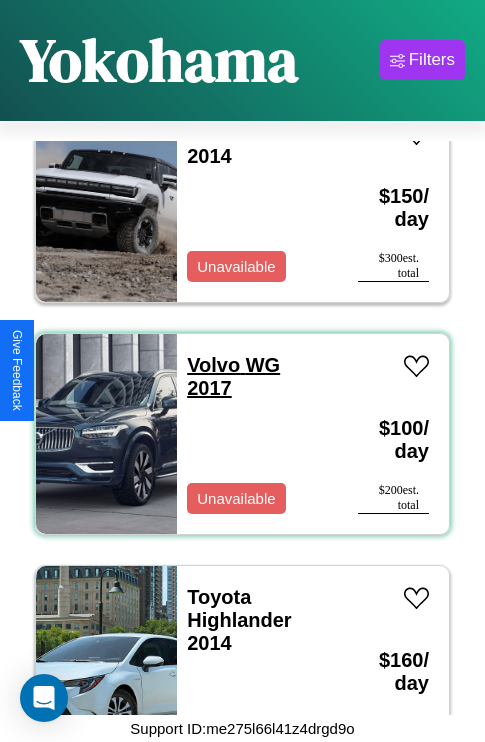 click on "Volvo   WG   2017" at bounding box center (233, 376) 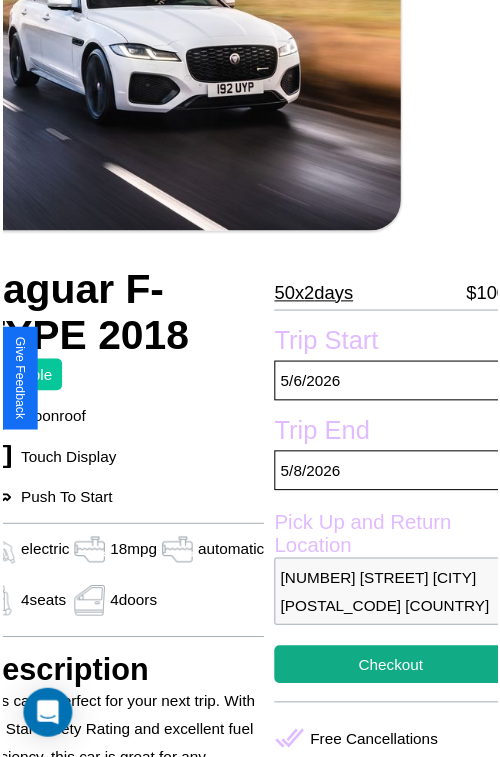 scroll, scrollTop: 221, scrollLeft: 96, axis: both 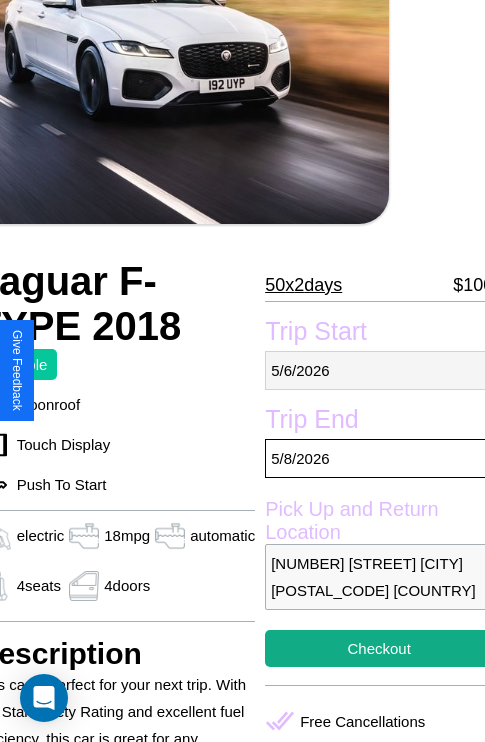 click on "5 / 6 / 2026" at bounding box center (379, 370) 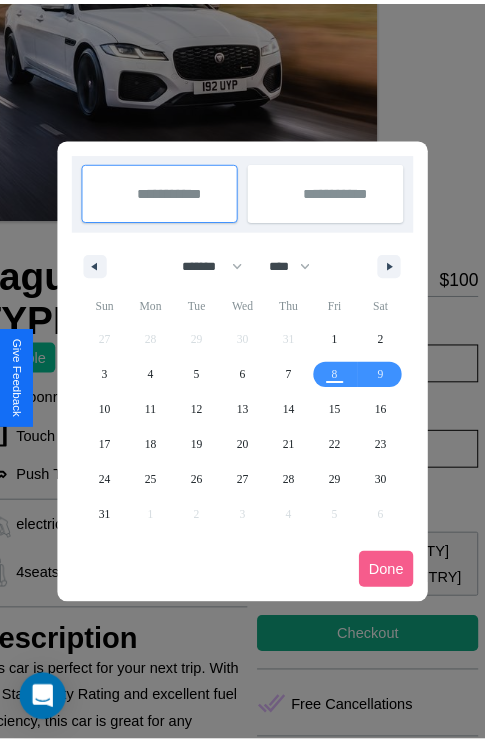 scroll, scrollTop: 0, scrollLeft: 96, axis: horizontal 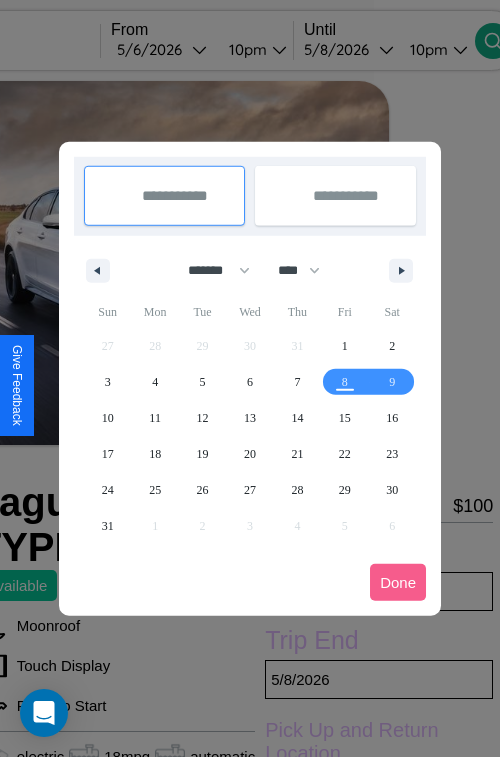 click at bounding box center [250, 378] 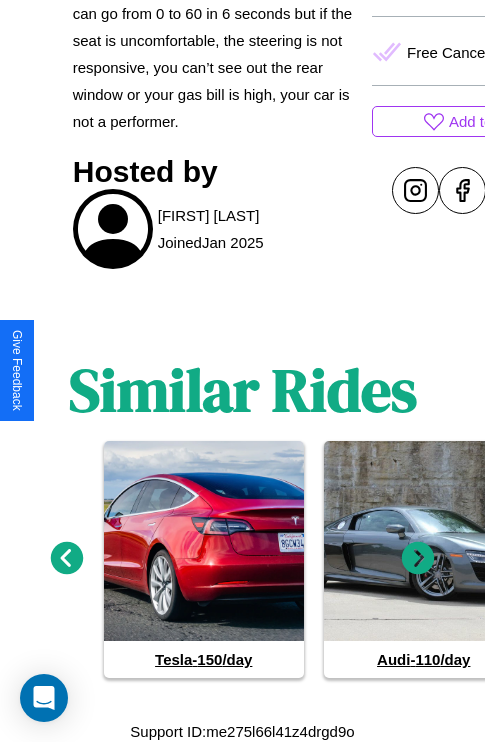 scroll, scrollTop: 802, scrollLeft: 0, axis: vertical 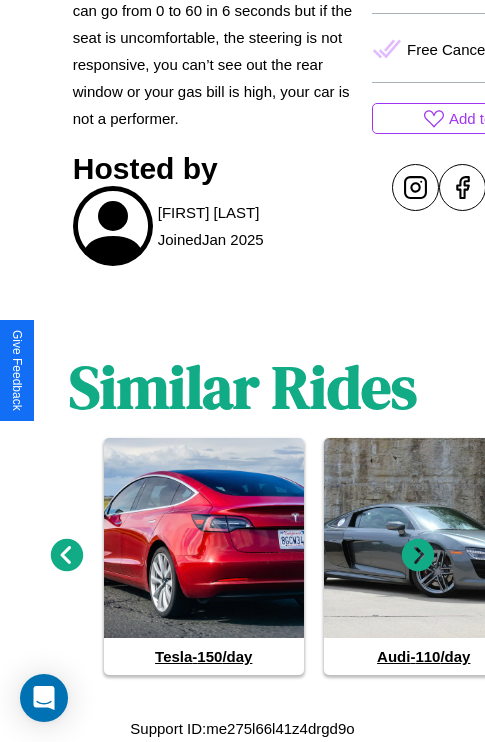 click 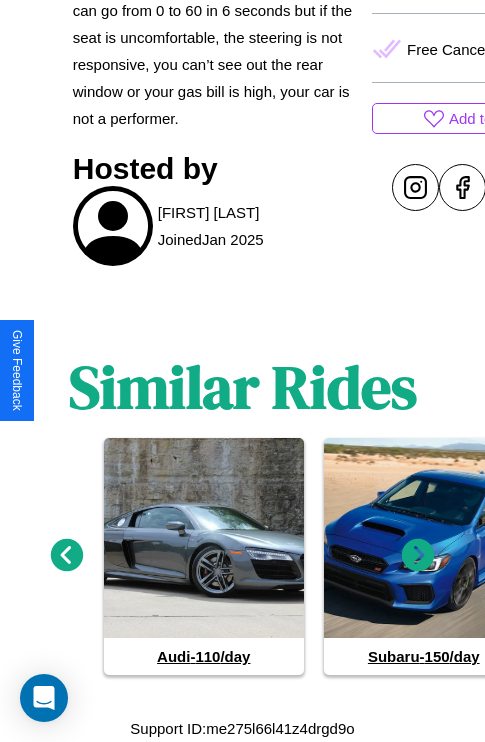 click 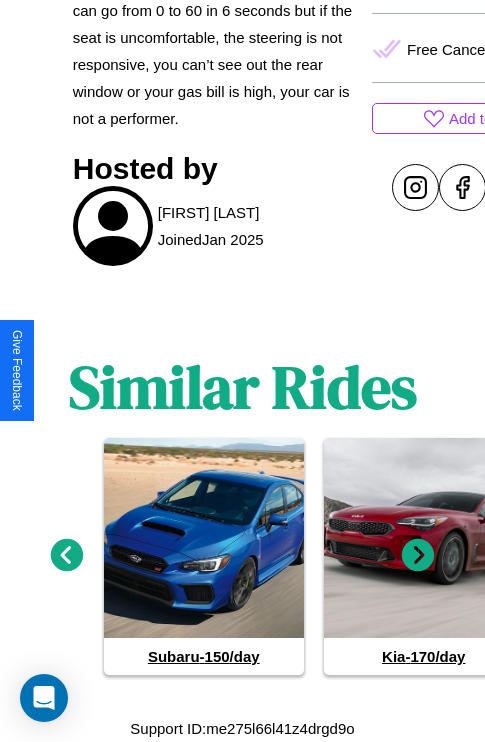 click 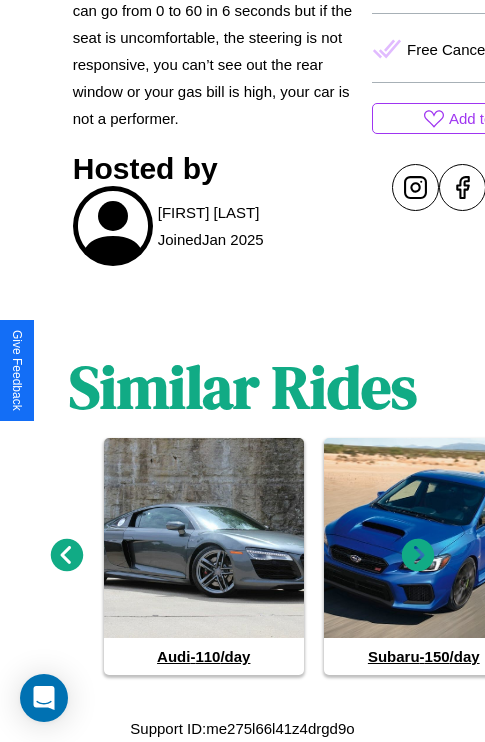 click 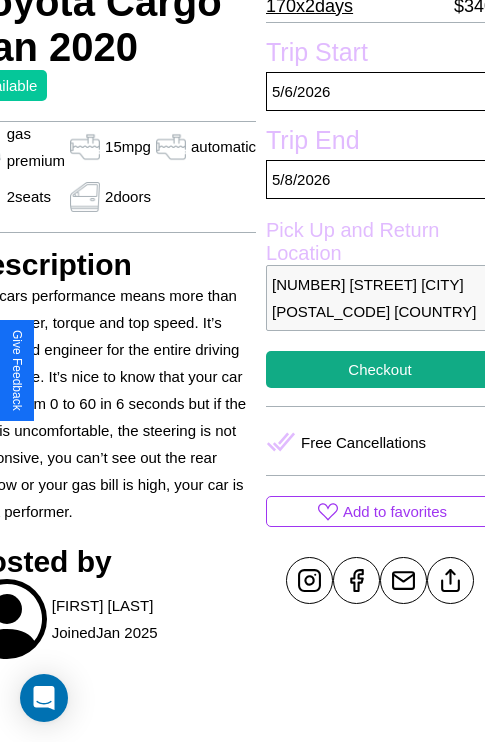 scroll, scrollTop: 408, scrollLeft: 107, axis: both 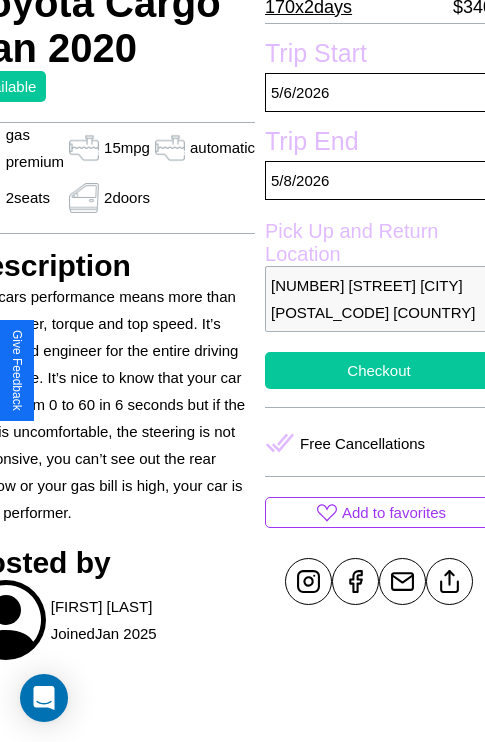 click on "Checkout" at bounding box center [379, 370] 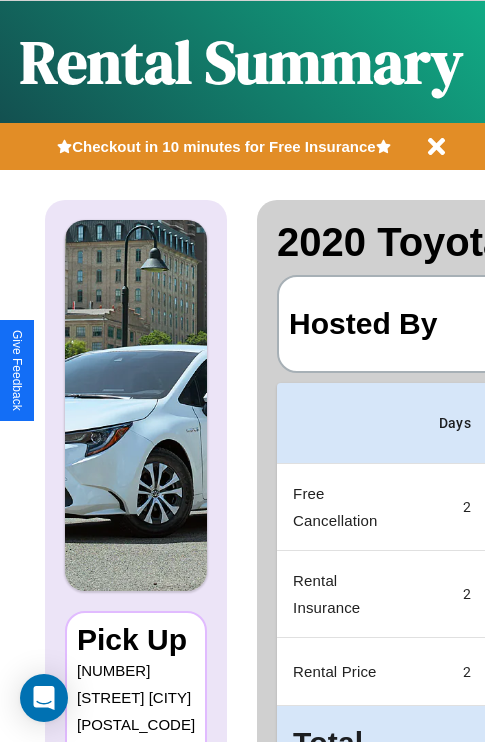 scroll, scrollTop: 106, scrollLeft: 384, axis: both 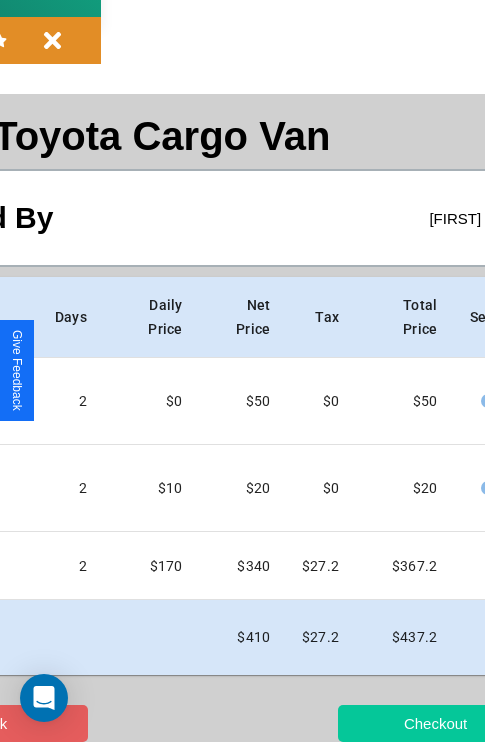 click on "Checkout" at bounding box center [435, 723] 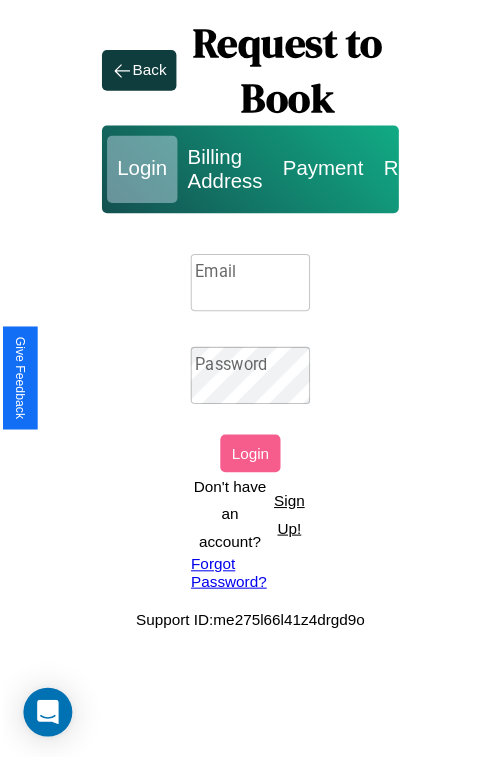 scroll, scrollTop: 0, scrollLeft: 0, axis: both 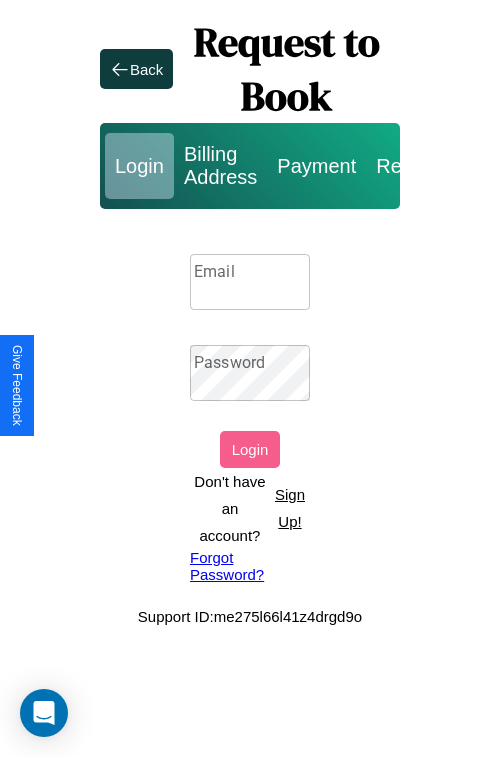 click on "Sign Up!" at bounding box center (290, 508) 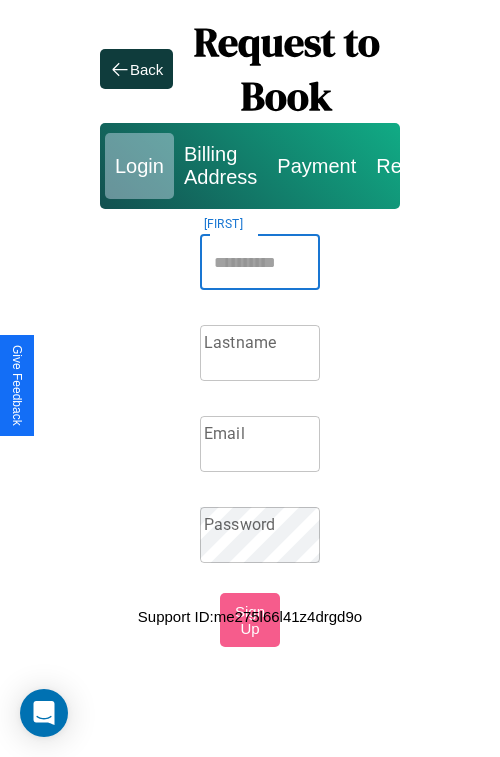 click on "Firstname" at bounding box center (260, 262) 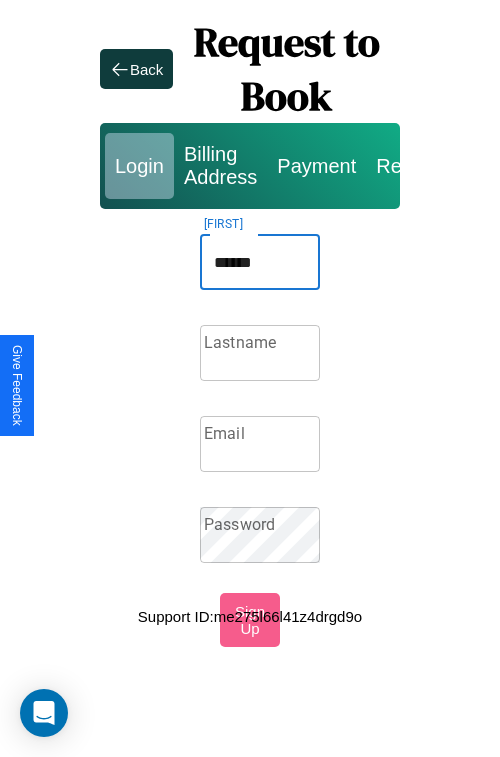 type on "******" 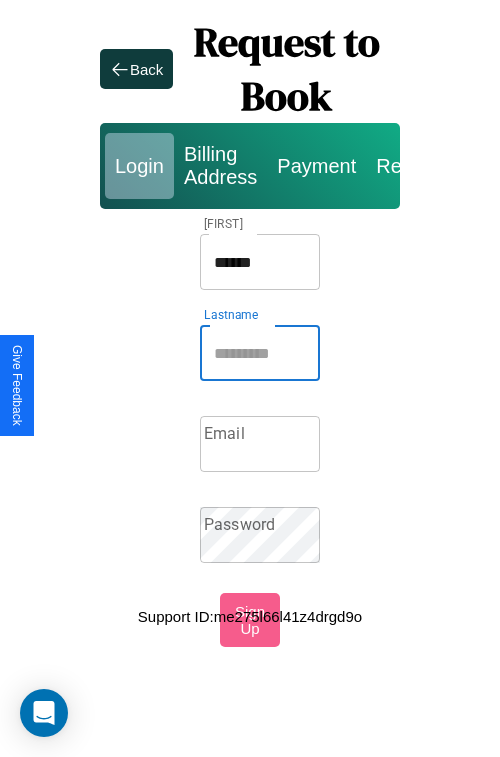 click on "Lastname" at bounding box center (260, 353) 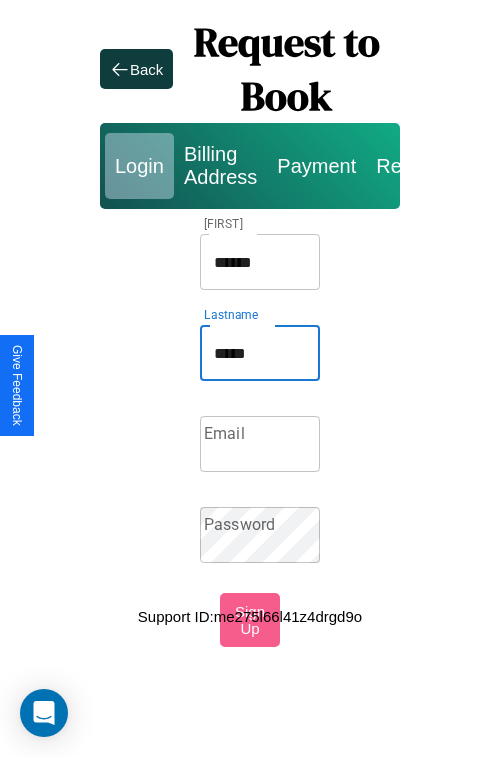 type on "*****" 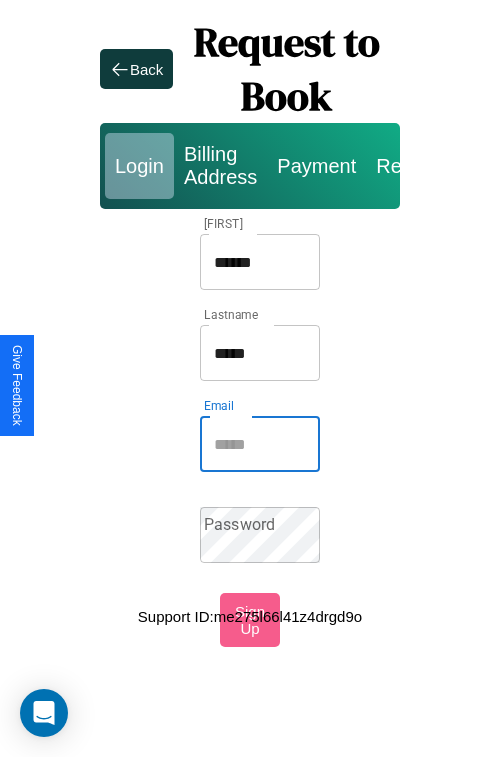 click on "Email" at bounding box center (260, 444) 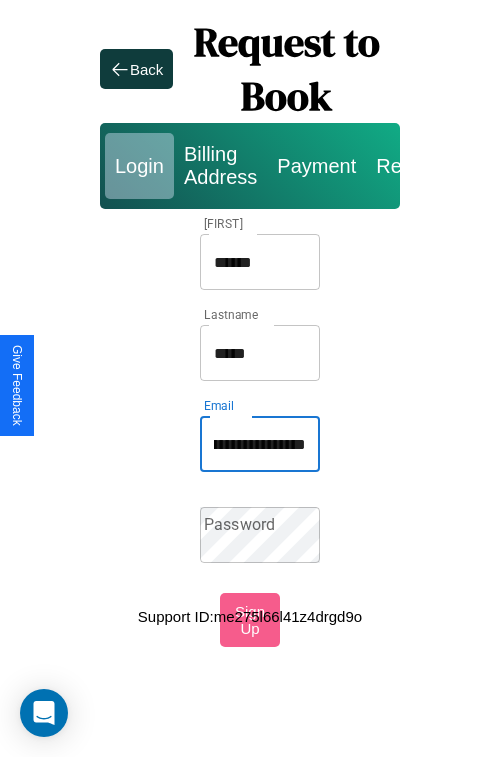 scroll, scrollTop: 0, scrollLeft: 108, axis: horizontal 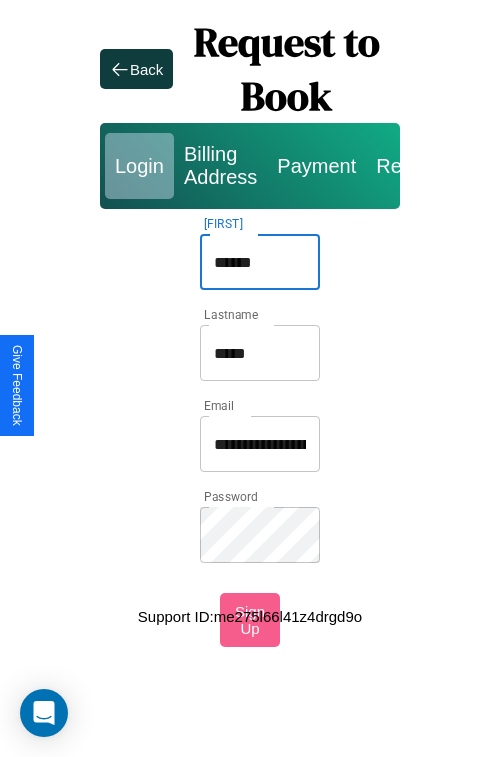 click on "******" at bounding box center (260, 262) 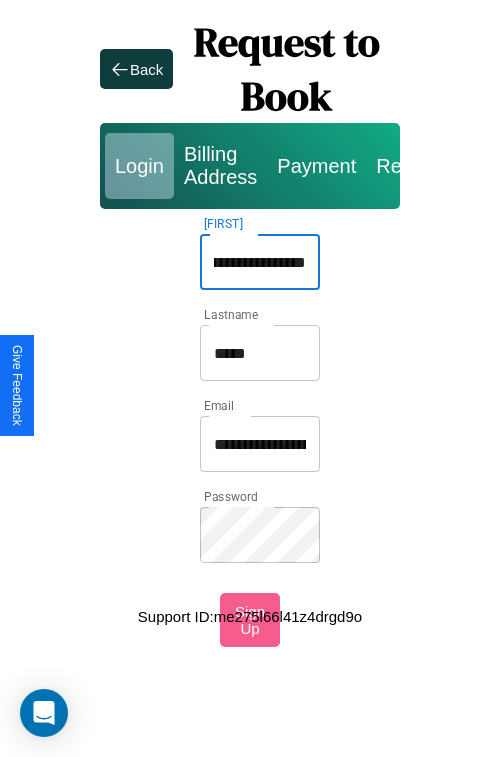 scroll, scrollTop: 0, scrollLeft: 45, axis: horizontal 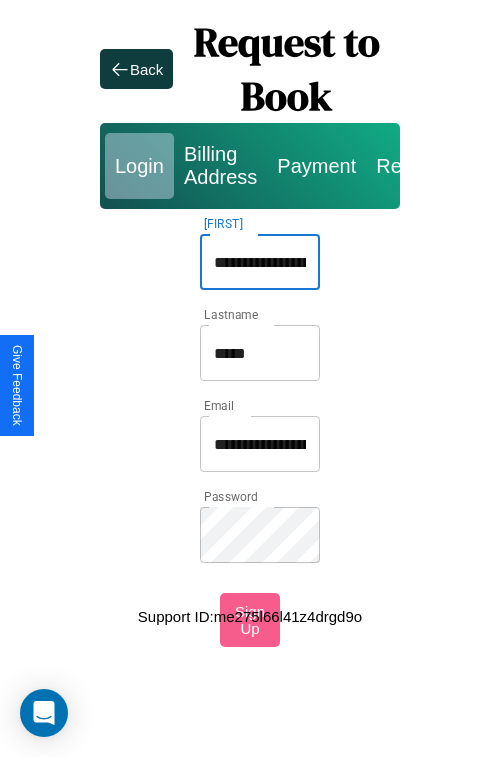click on "**********" at bounding box center [260, 444] 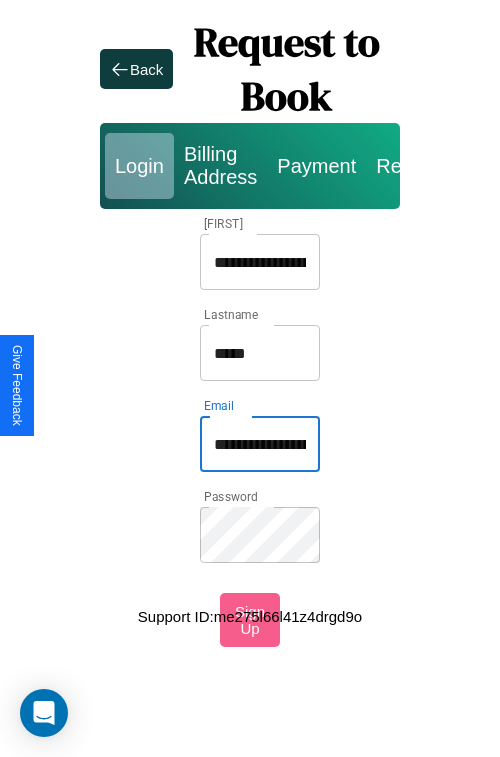 type on "**********" 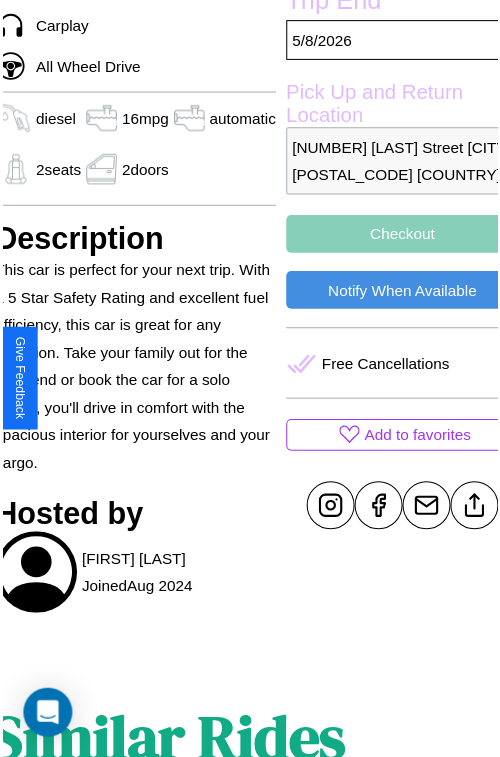 scroll, scrollTop: 635, scrollLeft: 88, axis: both 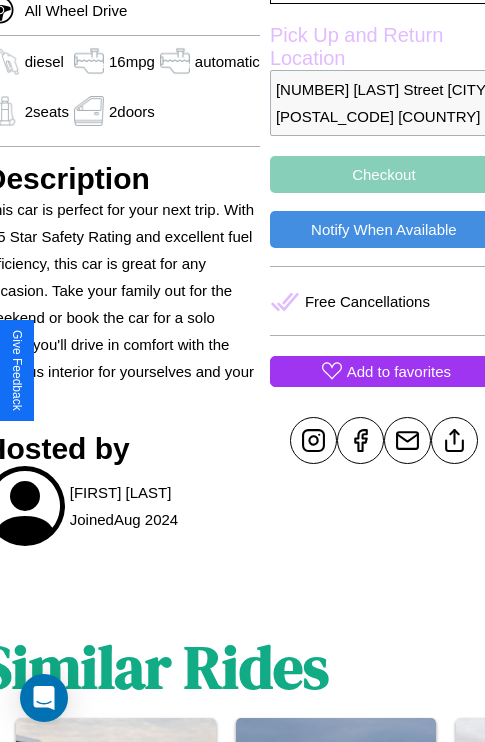click on "Add to favorites" at bounding box center (399, 371) 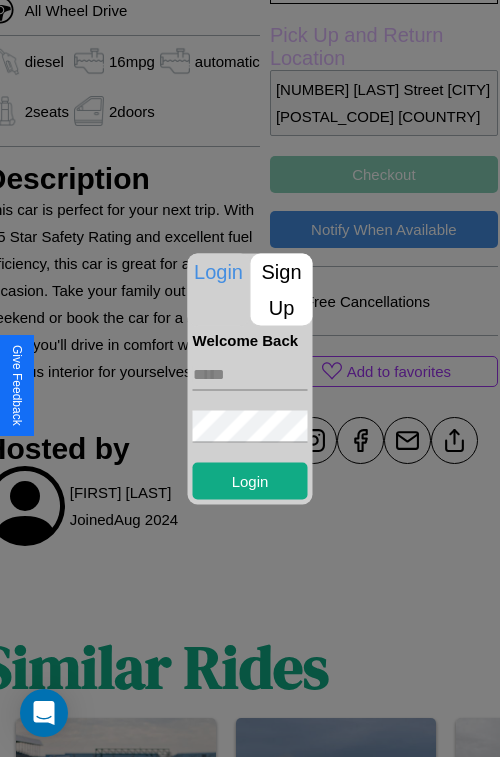click at bounding box center [250, 374] 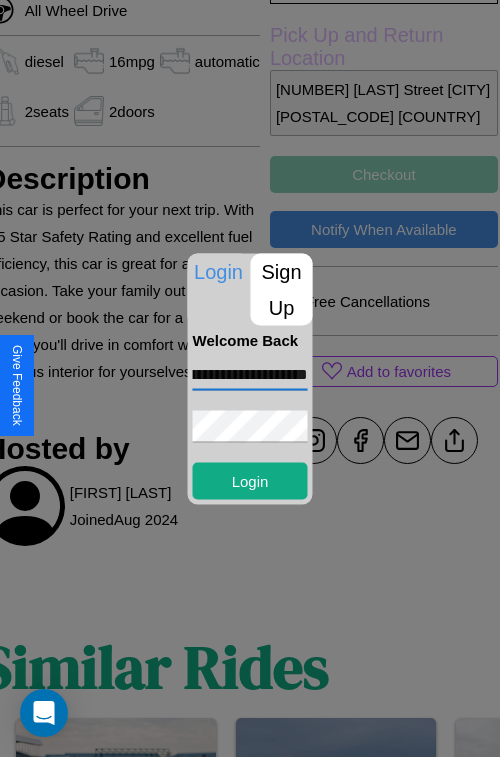 scroll, scrollTop: 0, scrollLeft: 67, axis: horizontal 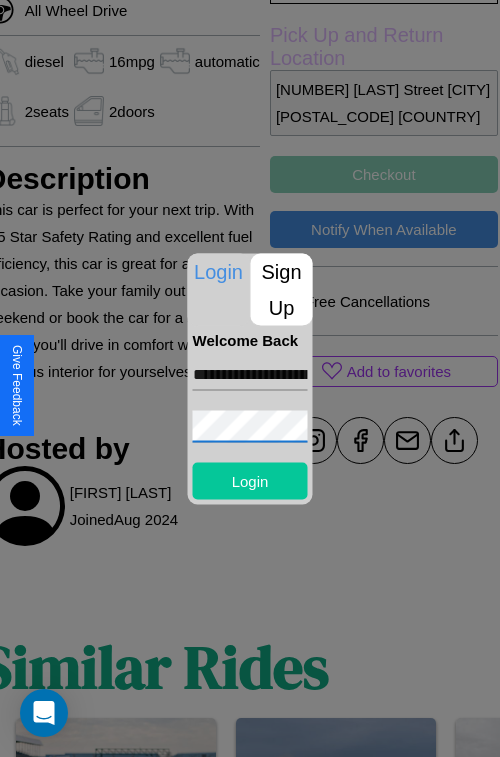 click on "Login" at bounding box center [250, 480] 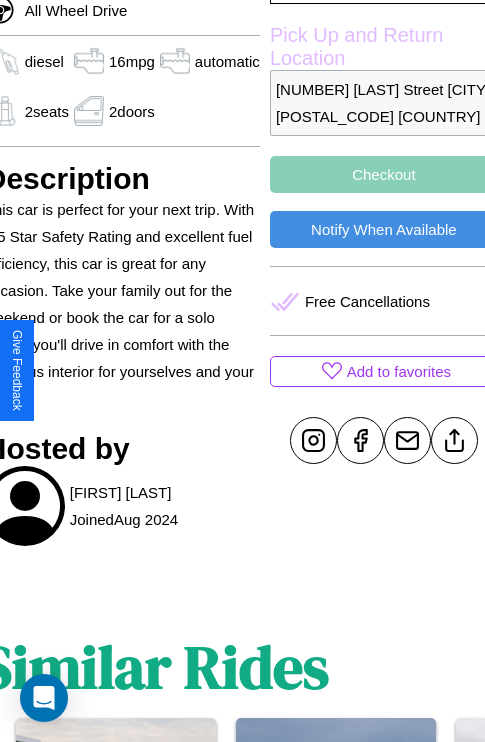 scroll, scrollTop: 635, scrollLeft: 88, axis: both 